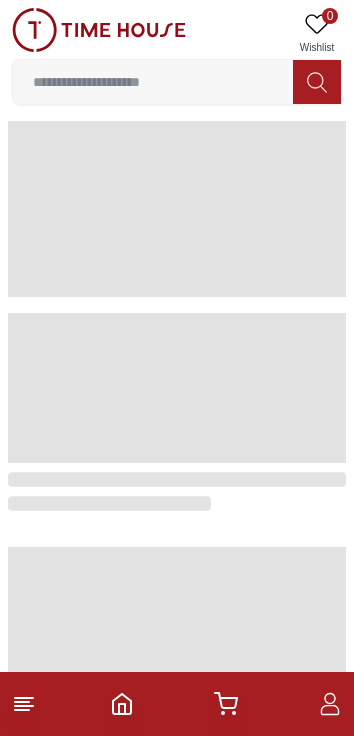 scroll, scrollTop: 0, scrollLeft: 0, axis: both 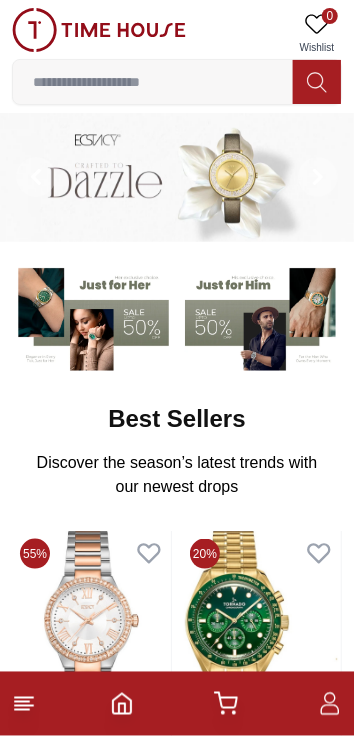 click 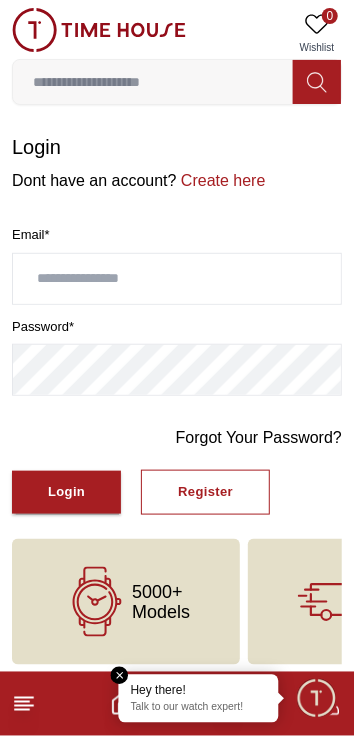 click at bounding box center (177, 279) 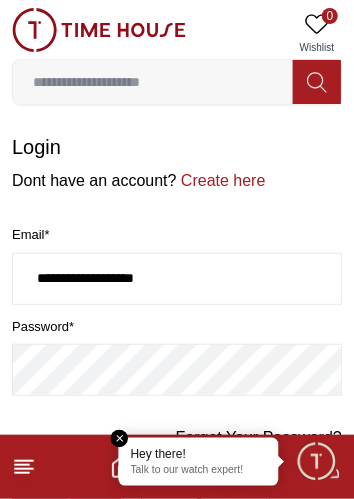 type on "**********" 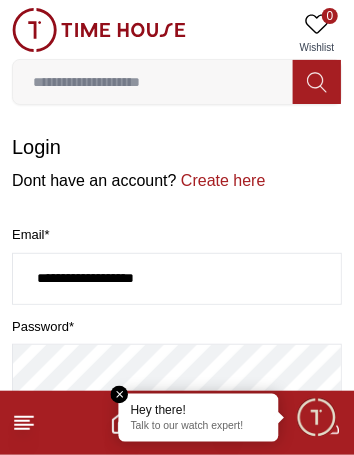 click at bounding box center [120, 395] 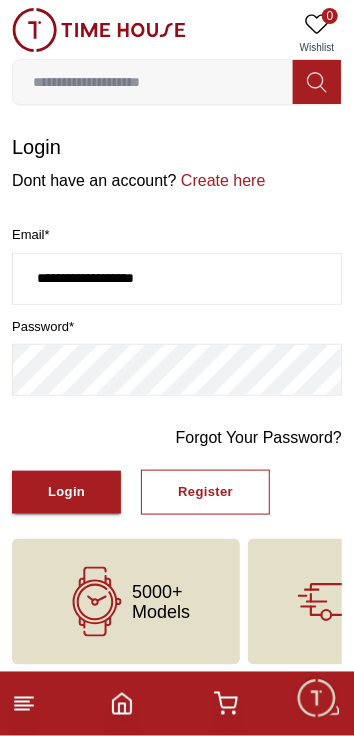 scroll, scrollTop: 7, scrollLeft: 0, axis: vertical 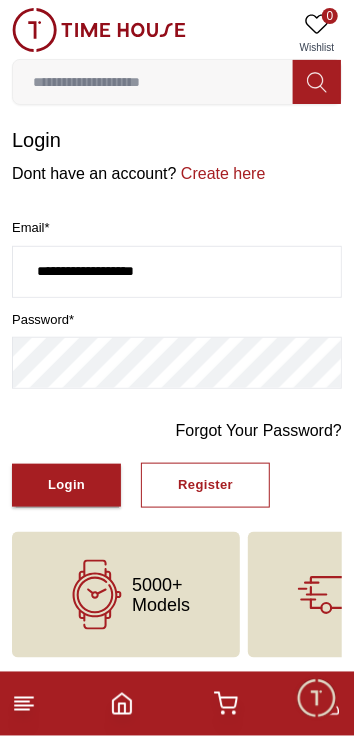 click on "Login" at bounding box center (66, 485) 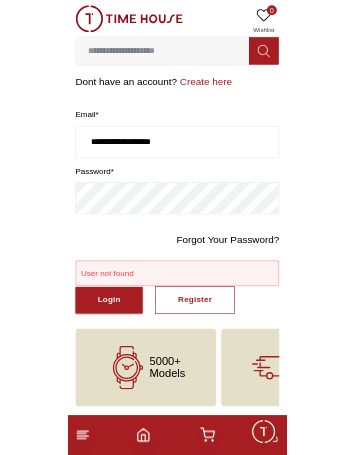 scroll, scrollTop: 0, scrollLeft: 0, axis: both 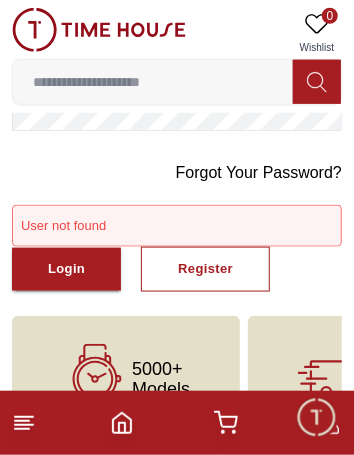 click on "Login" at bounding box center [66, 269] 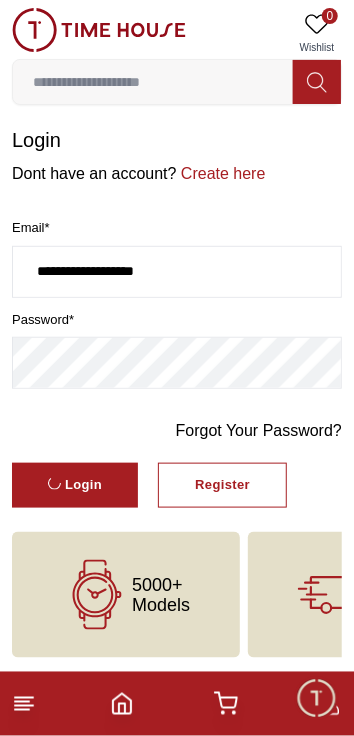 scroll, scrollTop: 49, scrollLeft: 0, axis: vertical 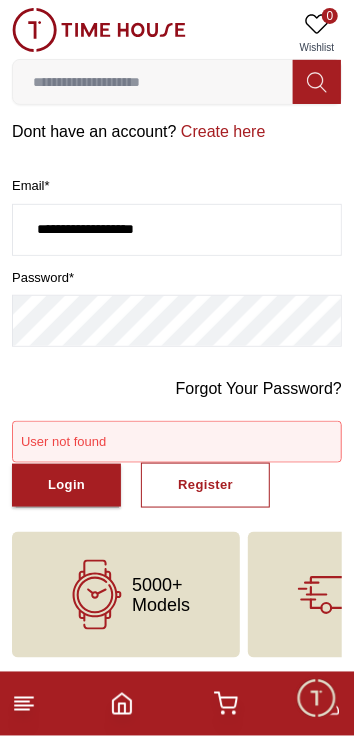 click on "Forgot Your Password?" at bounding box center (259, 389) 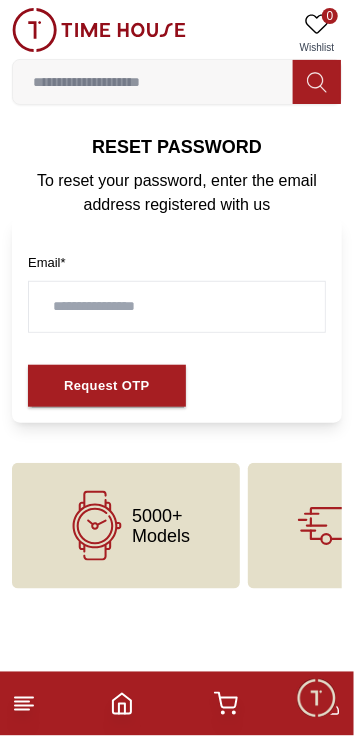 scroll, scrollTop: 0, scrollLeft: 0, axis: both 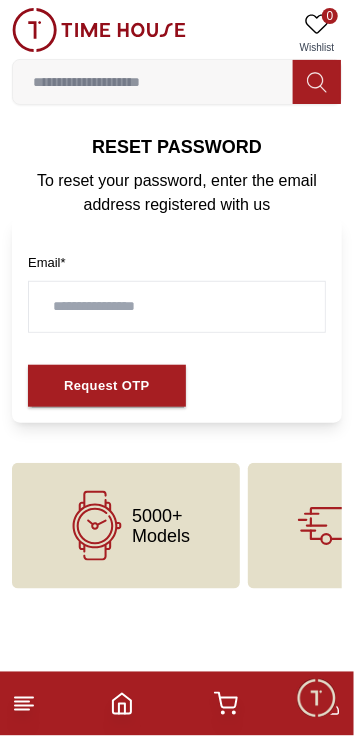 click at bounding box center (177, 307) 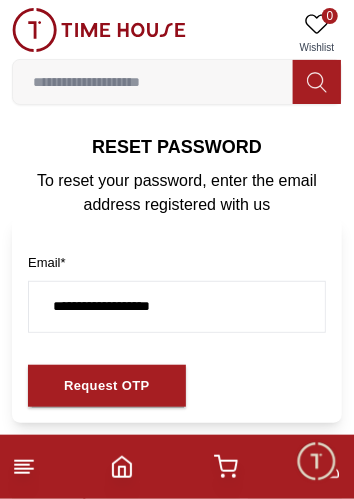 type on "**********" 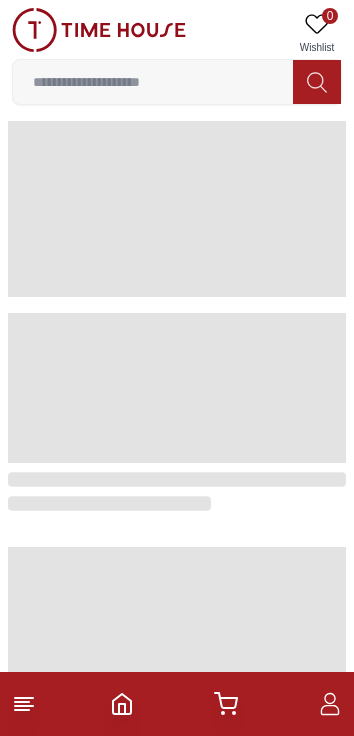 scroll, scrollTop: 0, scrollLeft: 0, axis: both 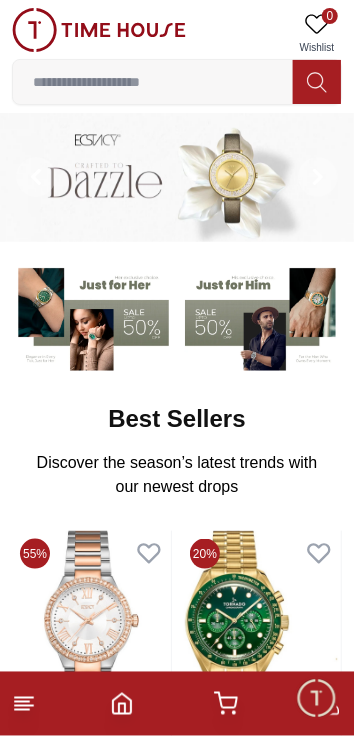 click at bounding box center (153, 82) 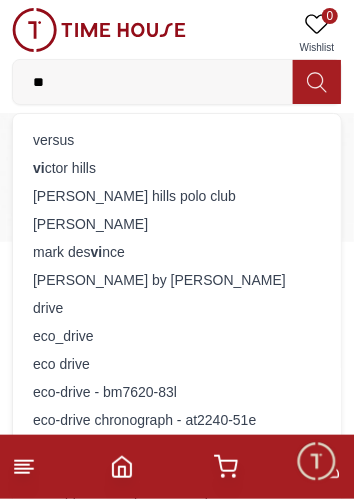 type on "*" 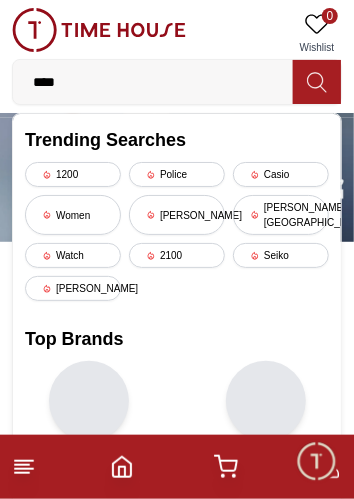 type on "*****" 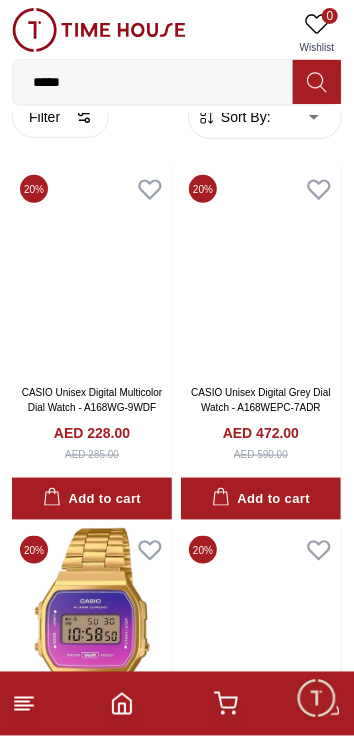 scroll, scrollTop: 0, scrollLeft: 0, axis: both 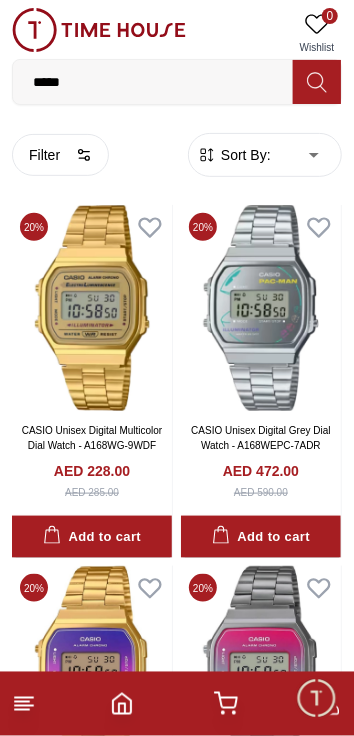 click at bounding box center (92, 308) 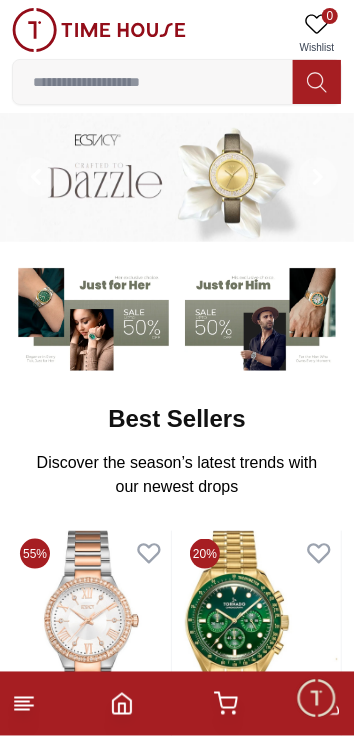 click at bounding box center [316, 698] 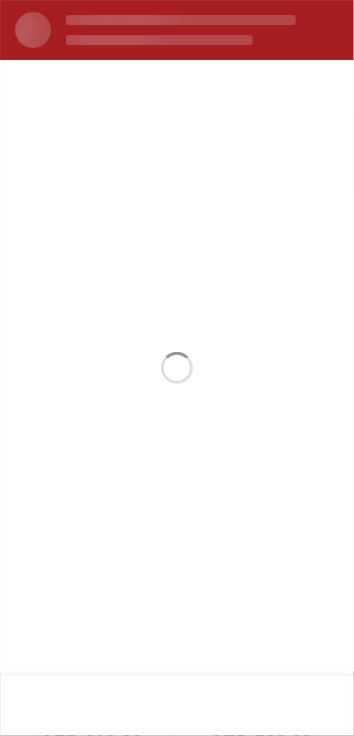 scroll, scrollTop: 145, scrollLeft: 0, axis: vertical 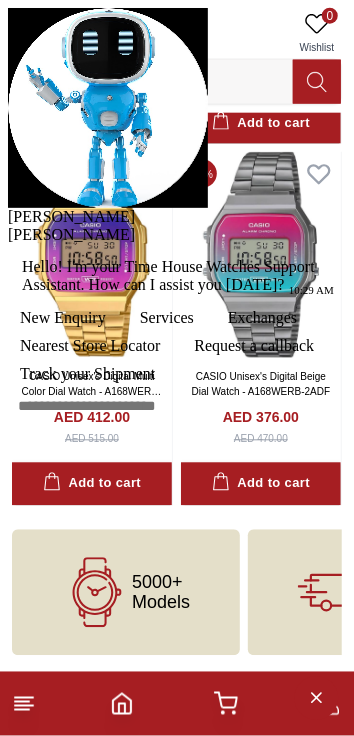 click on "Request a callback" at bounding box center [254, 346] 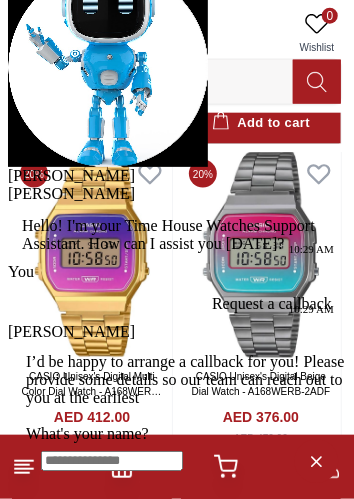scroll, scrollTop: 236, scrollLeft: 0, axis: vertical 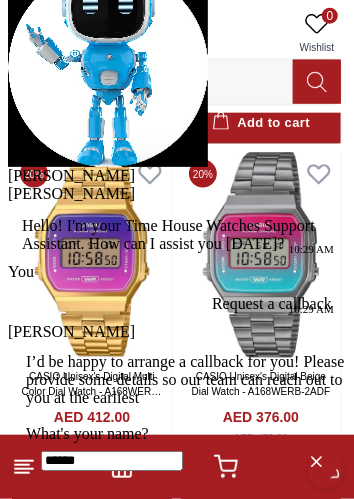 type on "******" 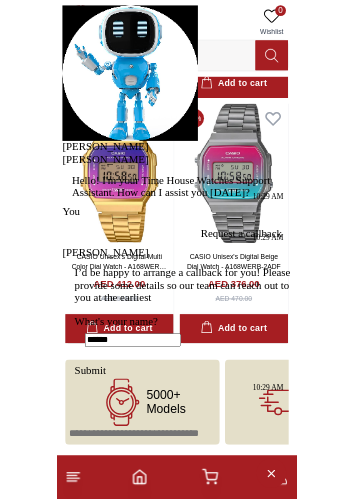 scroll, scrollTop: 0, scrollLeft: 0, axis: both 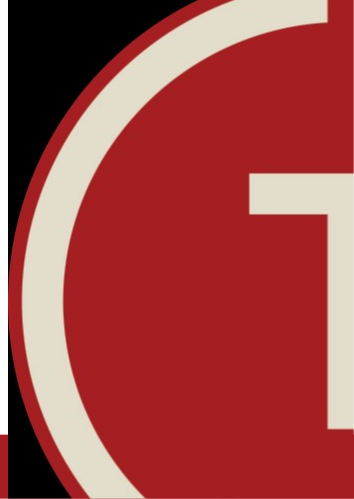 type on "**********" 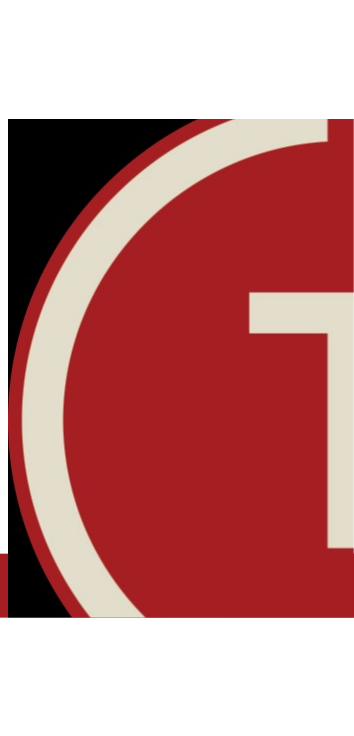 scroll, scrollTop: 414, scrollLeft: 0, axis: vertical 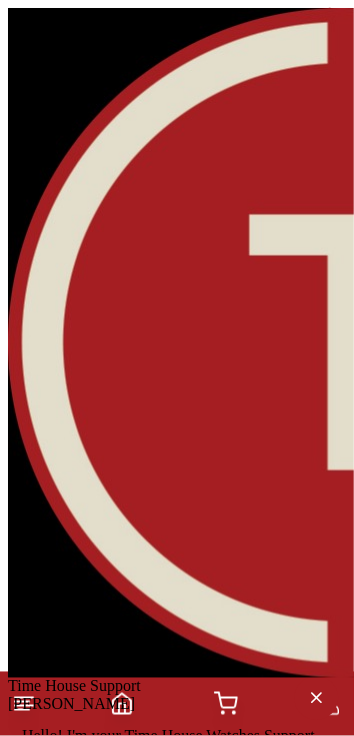 click at bounding box center (177, 1322) 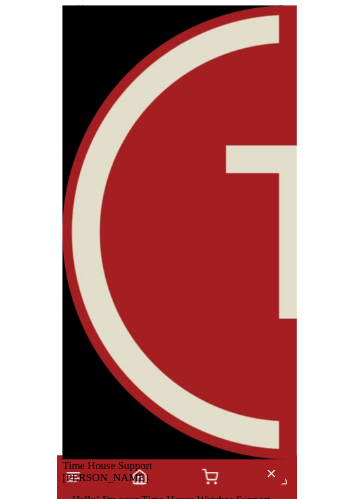 scroll, scrollTop: 606, scrollLeft: 0, axis: vertical 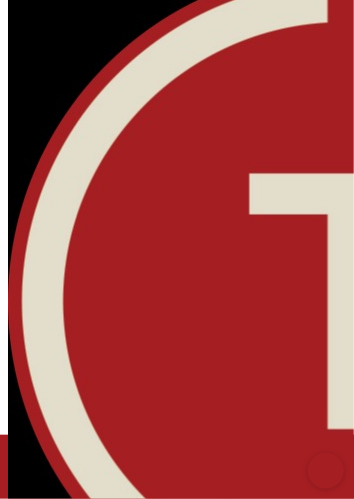 type on "**********" 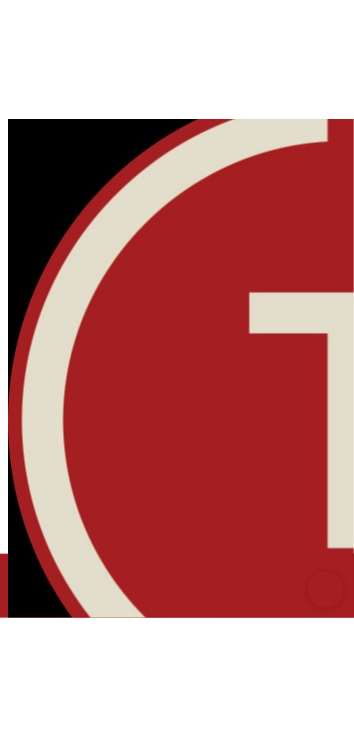 scroll, scrollTop: 414, scrollLeft: 0, axis: vertical 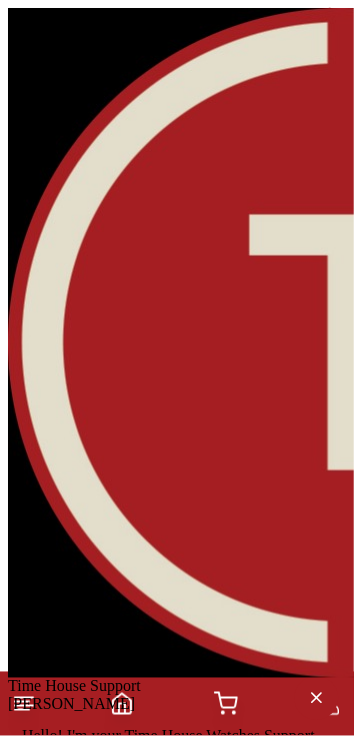 click at bounding box center (177, 1364) 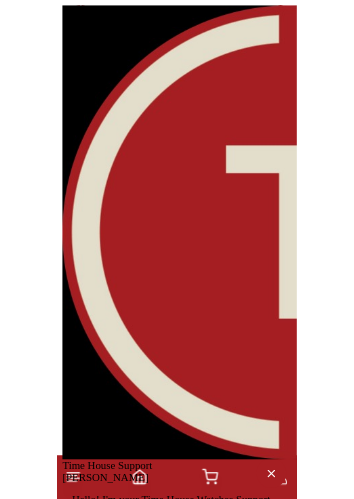 scroll, scrollTop: 606, scrollLeft: 0, axis: vertical 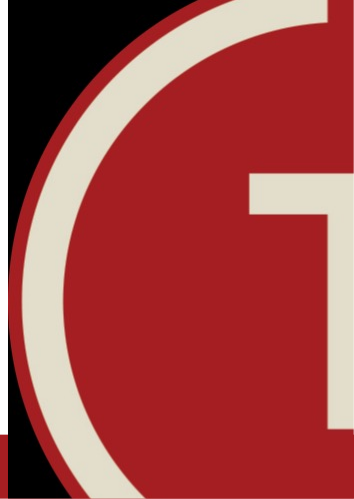 click on "**********" at bounding box center (177, 1324) 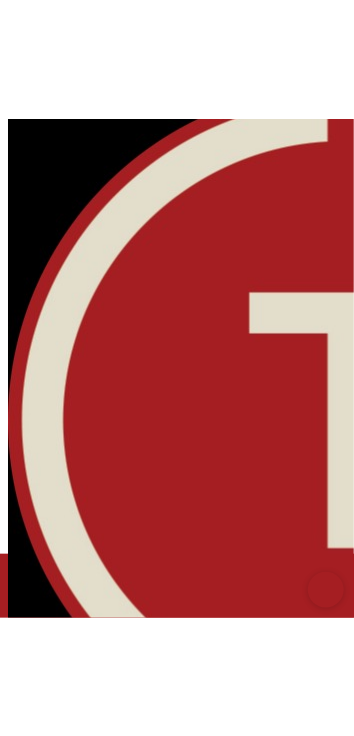 scroll, scrollTop: 414, scrollLeft: 0, axis: vertical 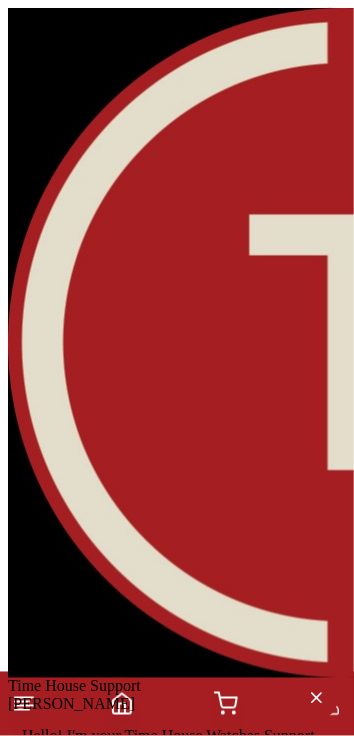 click at bounding box center [177, 1424] 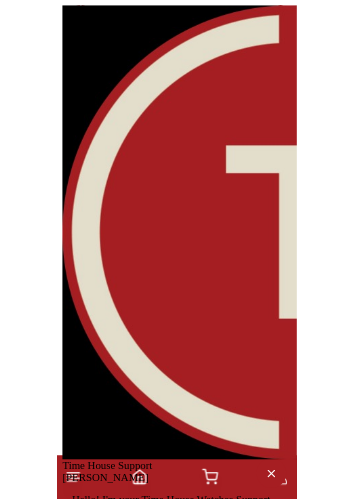 scroll, scrollTop: 606, scrollLeft: 0, axis: vertical 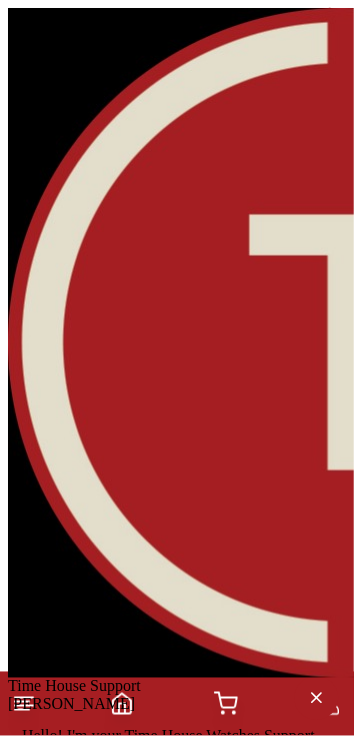 click at bounding box center (177, 1520) 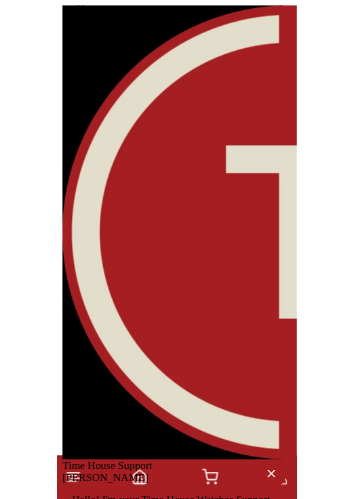 scroll, scrollTop: 650, scrollLeft: 0, axis: vertical 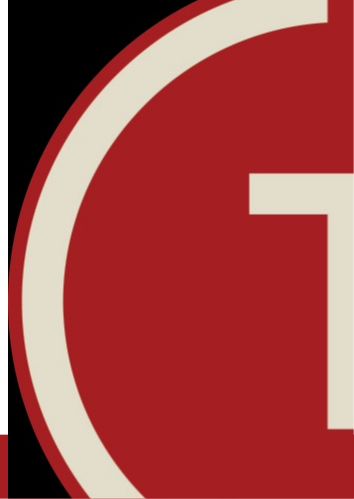 type on "**********" 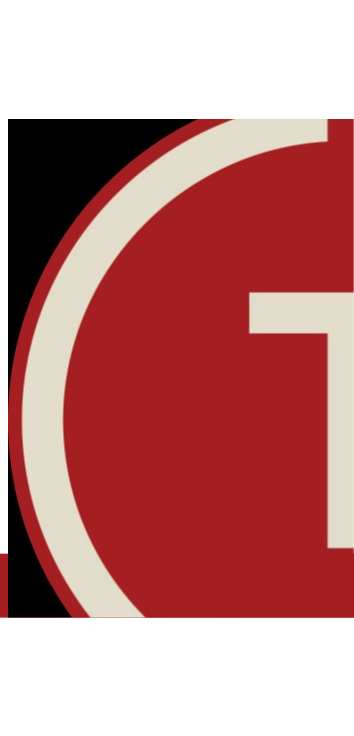 scroll, scrollTop: 414, scrollLeft: 0, axis: vertical 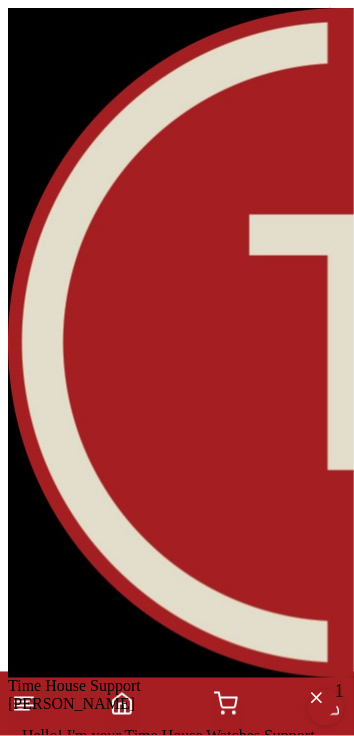 paste on "**********" 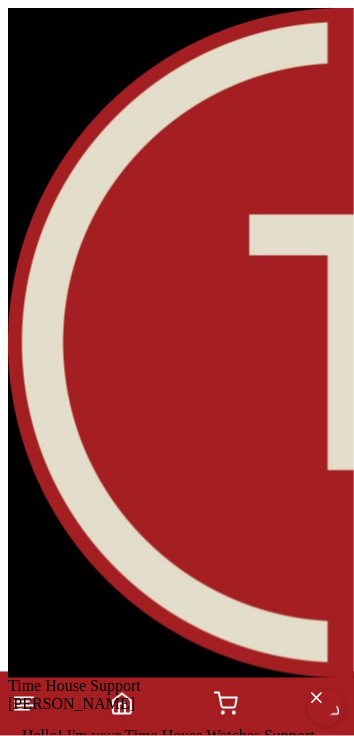 type on "**********" 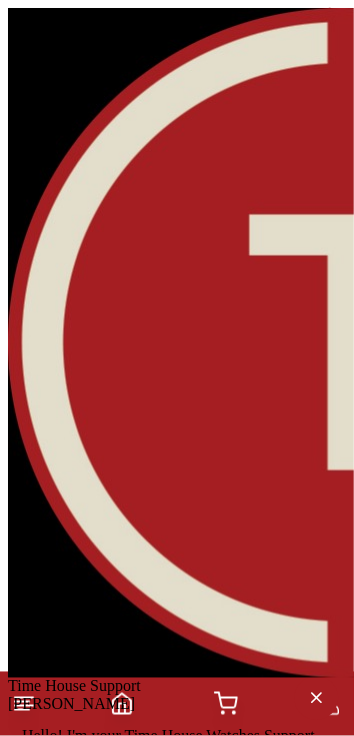 scroll, scrollTop: 1035, scrollLeft: 0, axis: vertical 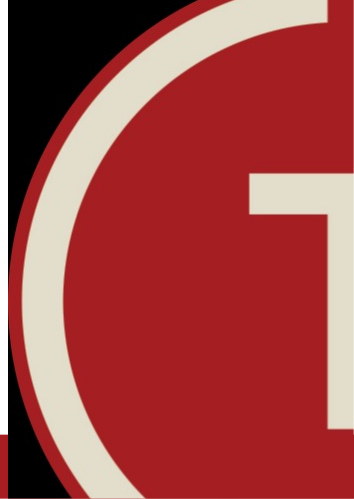 type on "***" 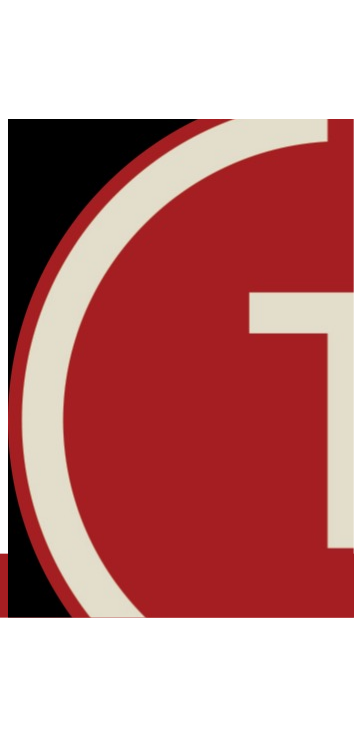 scroll, scrollTop: 414, scrollLeft: 0, axis: vertical 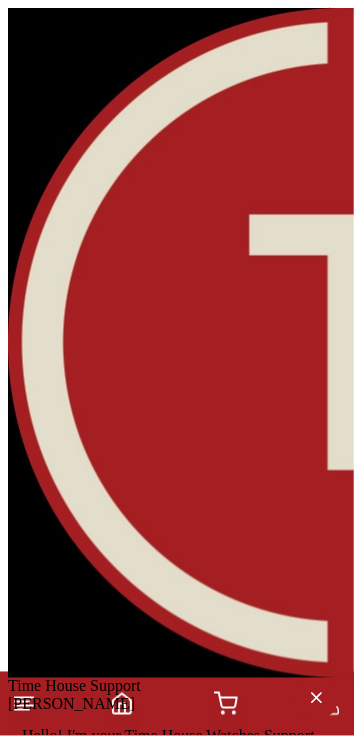 click at bounding box center (177, 1874) 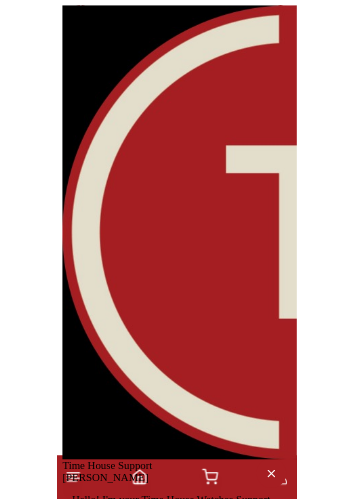 scroll, scrollTop: 650, scrollLeft: 0, axis: vertical 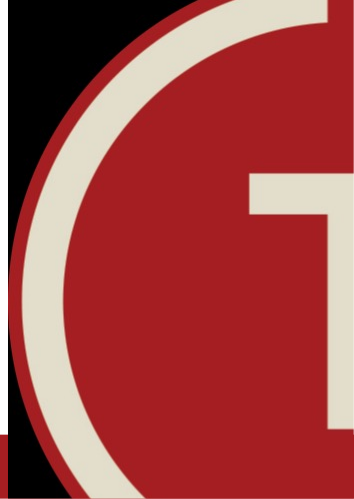 type on "**********" 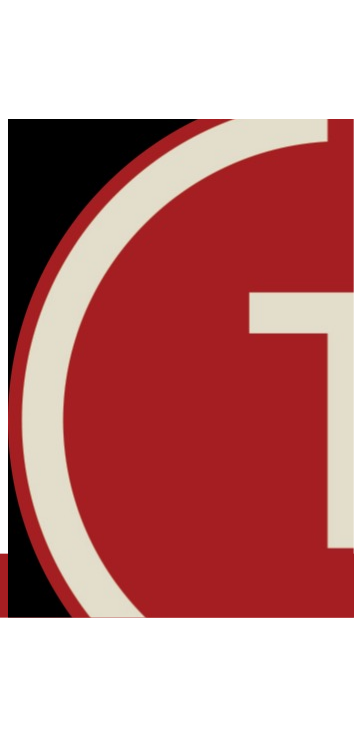 scroll, scrollTop: 414, scrollLeft: 0, axis: vertical 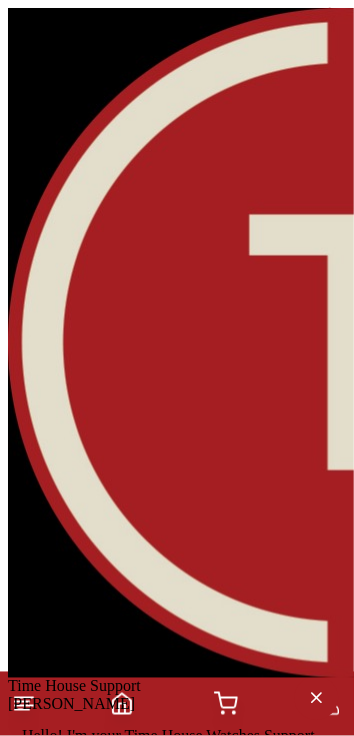 click at bounding box center (177, 1994) 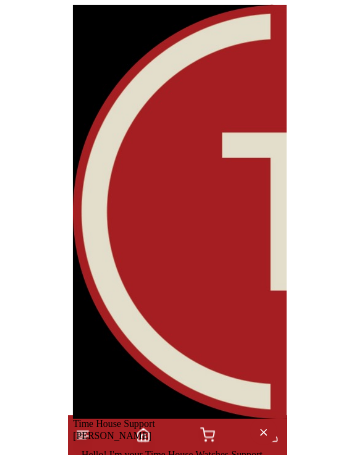 scroll, scrollTop: 650, scrollLeft: 0, axis: vertical 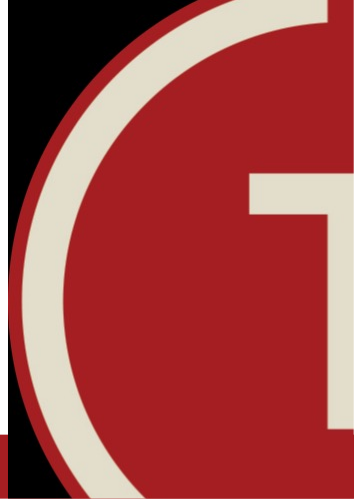 type on "*" 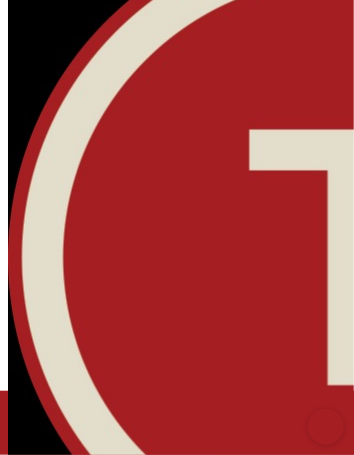 type on "**********" 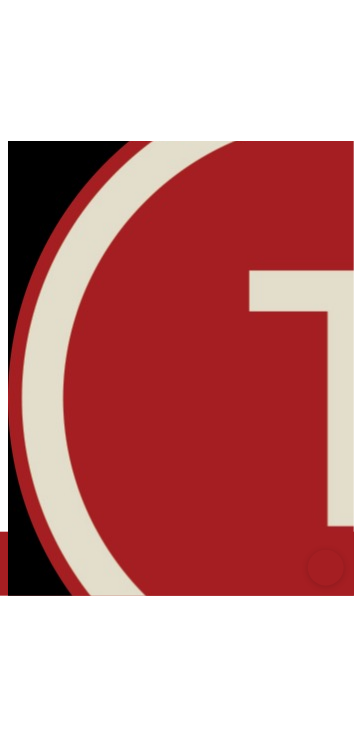 scroll, scrollTop: 414, scrollLeft: 0, axis: vertical 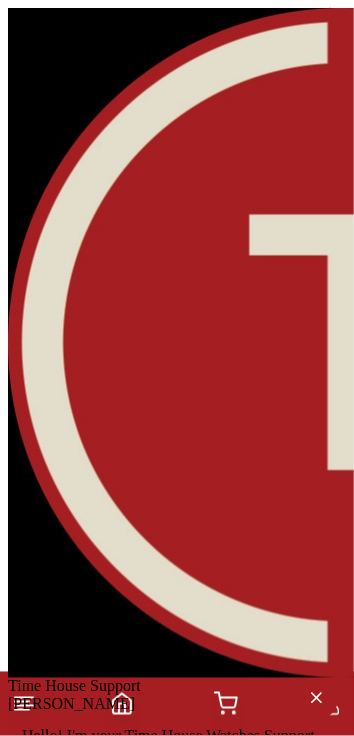 click at bounding box center (177, 2078) 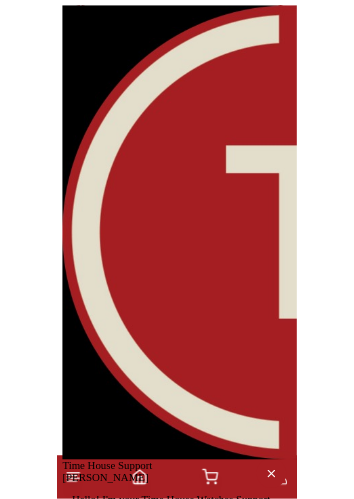 scroll, scrollTop: 650, scrollLeft: 0, axis: vertical 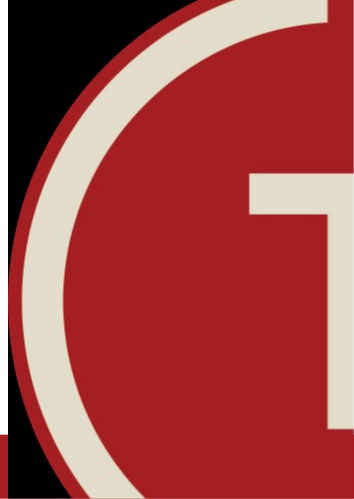 type on "*" 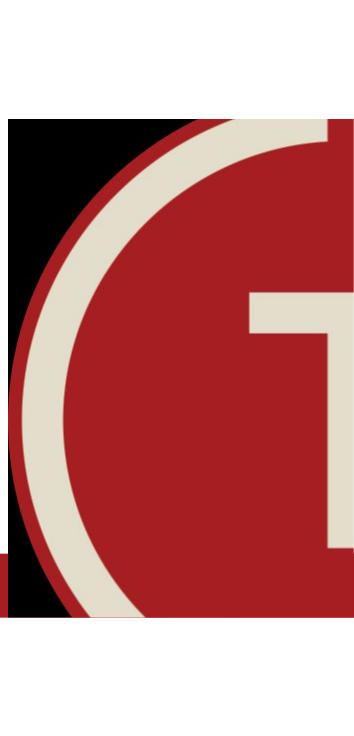 scroll, scrollTop: 414, scrollLeft: 0, axis: vertical 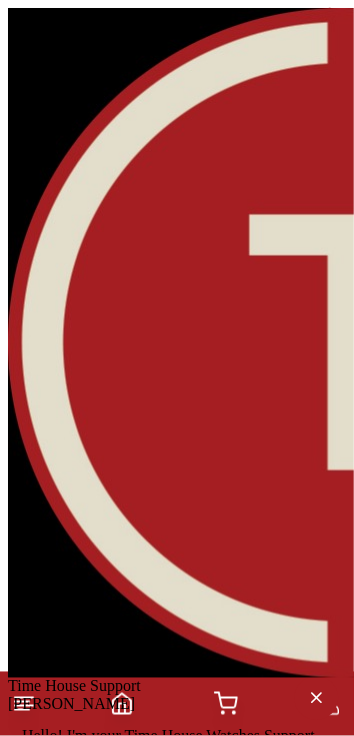 click at bounding box center (177, 2198) 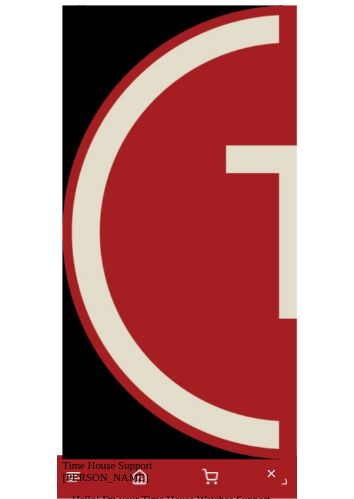 scroll, scrollTop: 650, scrollLeft: 0, axis: vertical 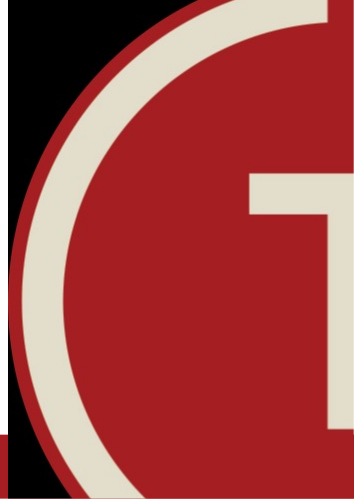 type on "**********" 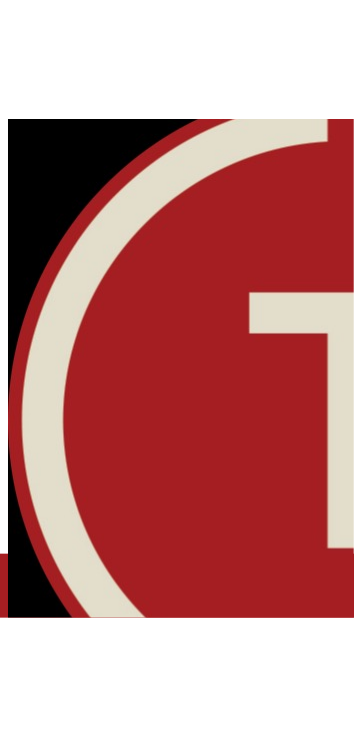 scroll, scrollTop: 414, scrollLeft: 0, axis: vertical 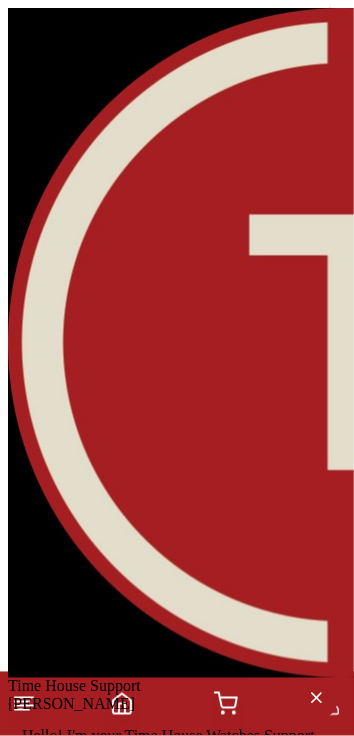 click at bounding box center (177, 2240) 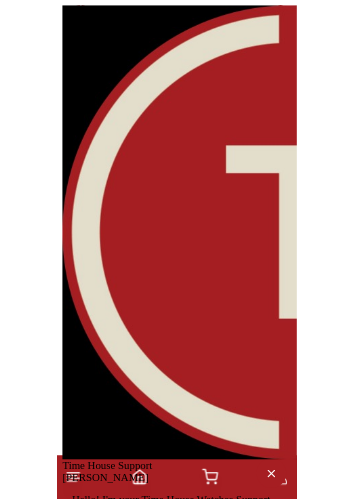 scroll, scrollTop: 650, scrollLeft: 0, axis: vertical 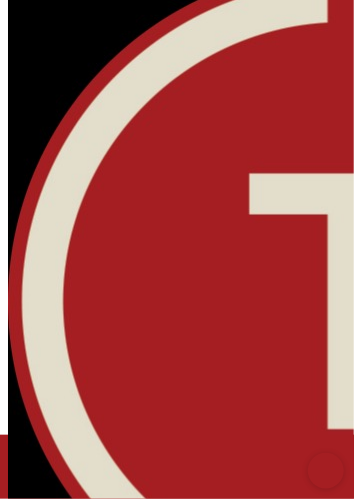 type on "**********" 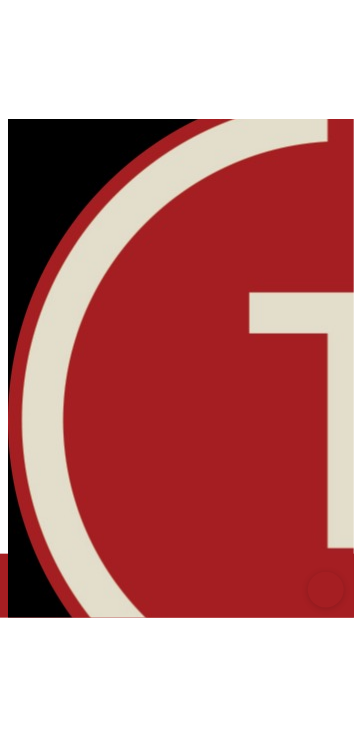 scroll, scrollTop: 414, scrollLeft: 0, axis: vertical 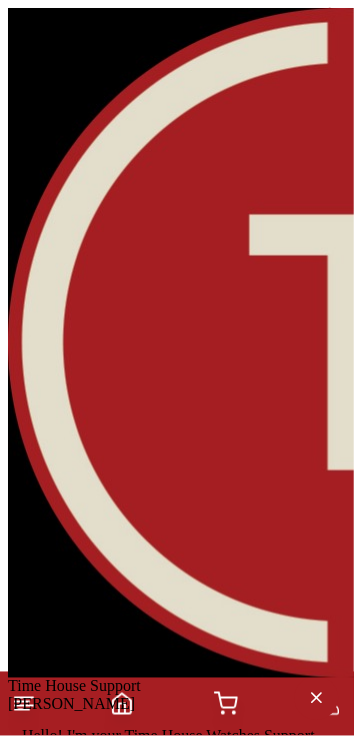 click at bounding box center [177, 2378] 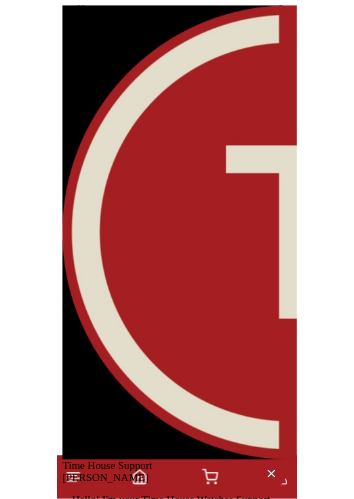 scroll, scrollTop: 650, scrollLeft: 0, axis: vertical 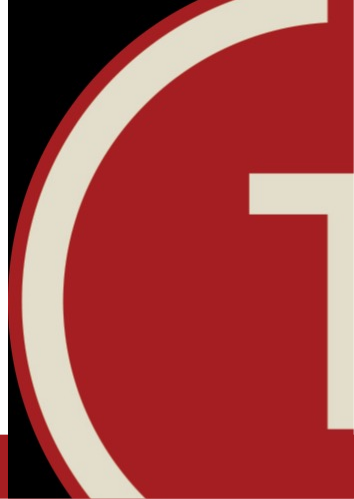 type on "**********" 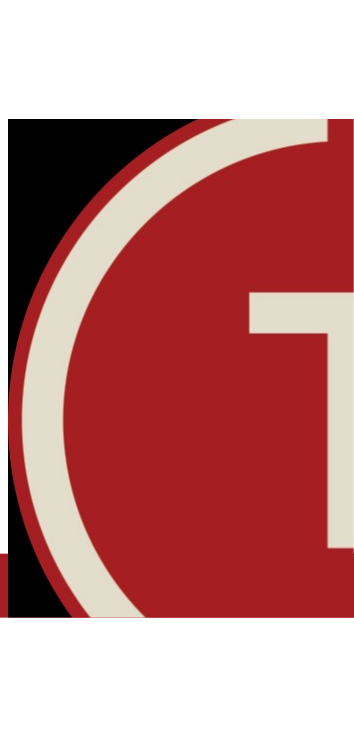 scroll, scrollTop: 414, scrollLeft: 0, axis: vertical 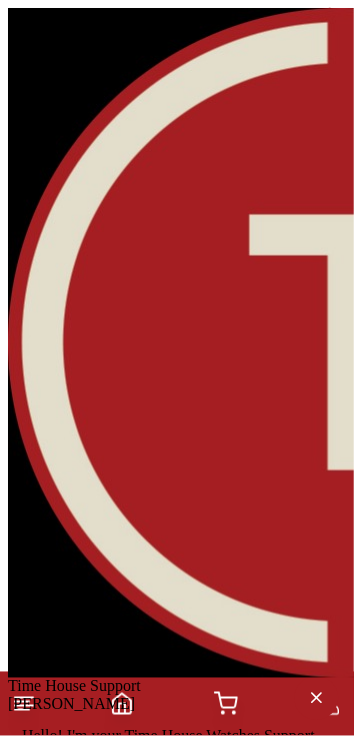 click at bounding box center (10, 2470) 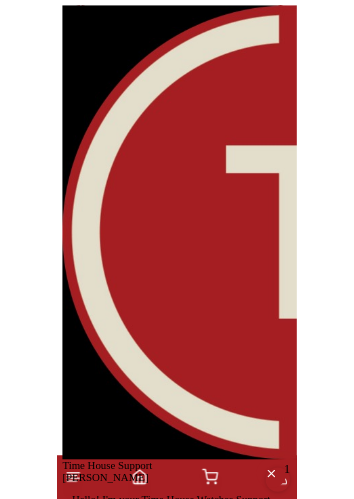 scroll, scrollTop: 1999, scrollLeft: 0, axis: vertical 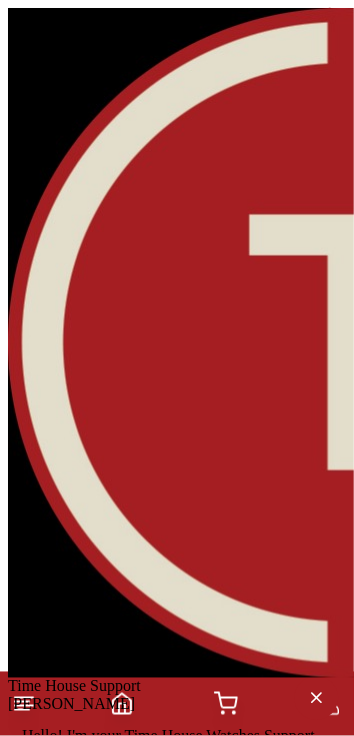 click at bounding box center (177, 2516) 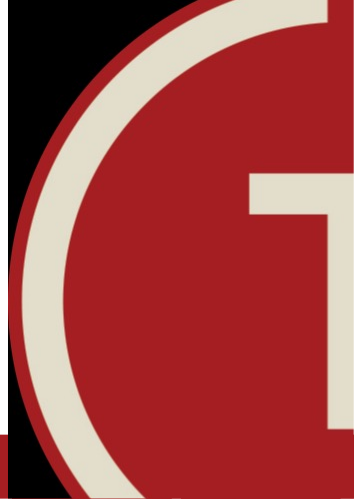 type on "**" 